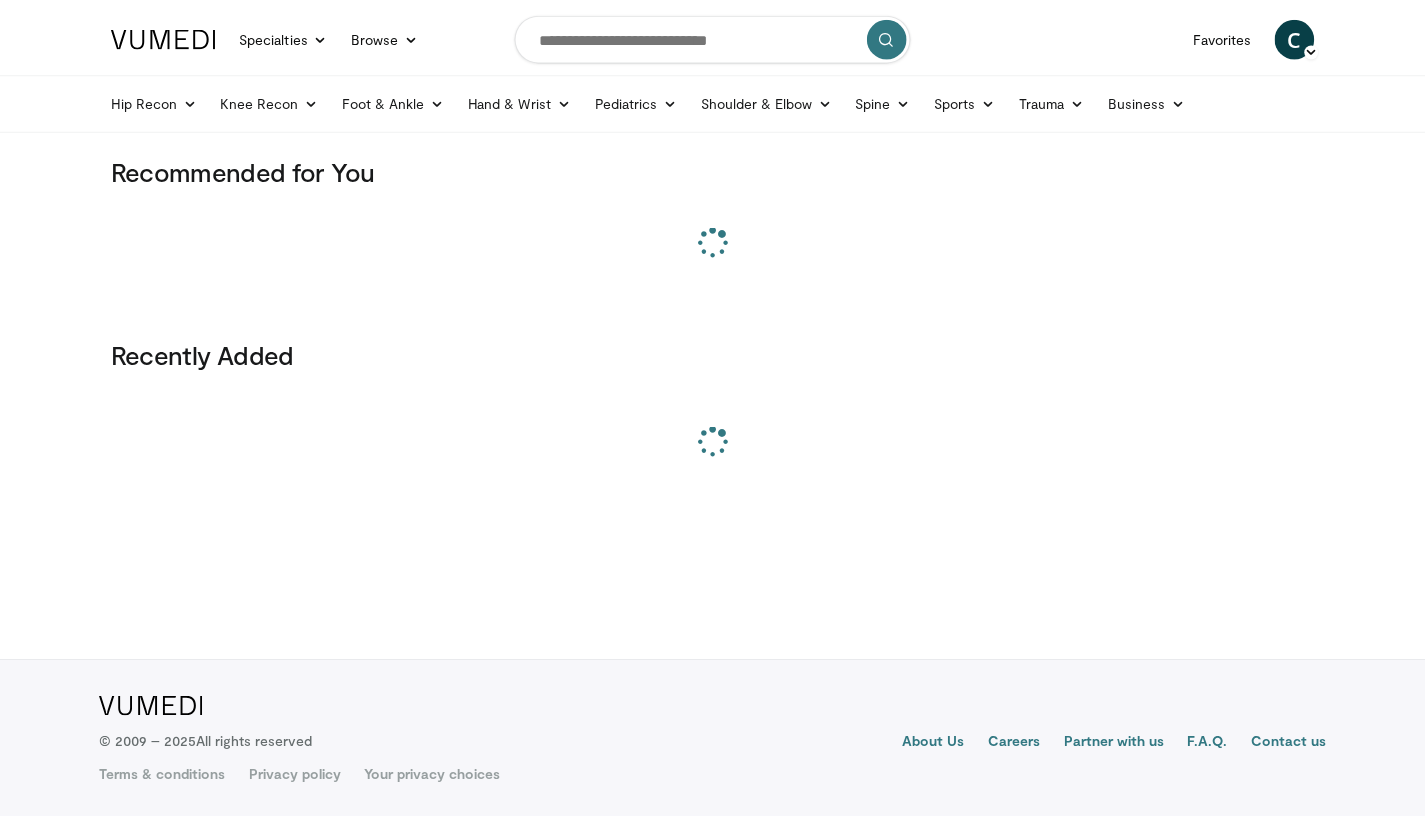 scroll, scrollTop: 0, scrollLeft: 0, axis: both 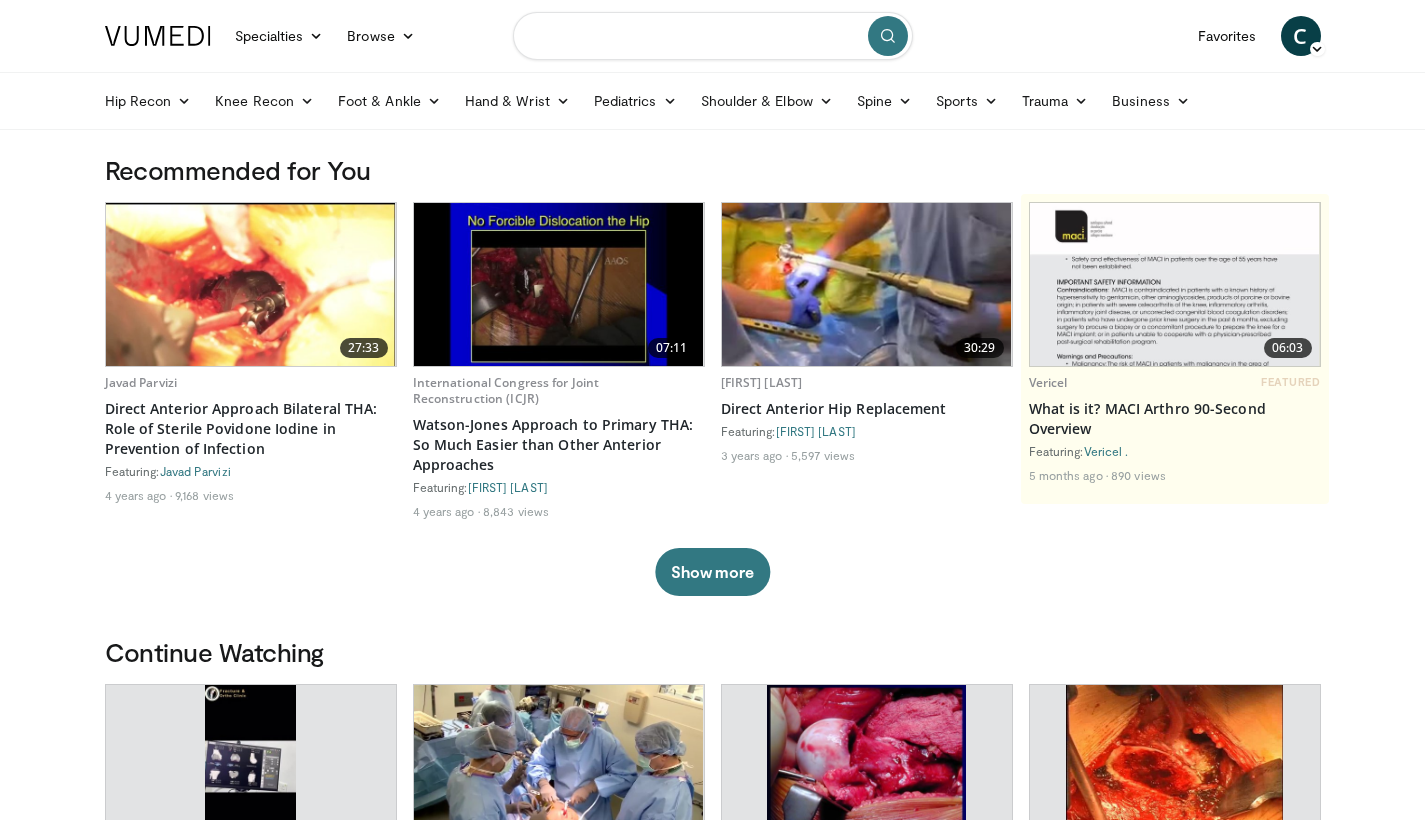 click at bounding box center [713, 36] 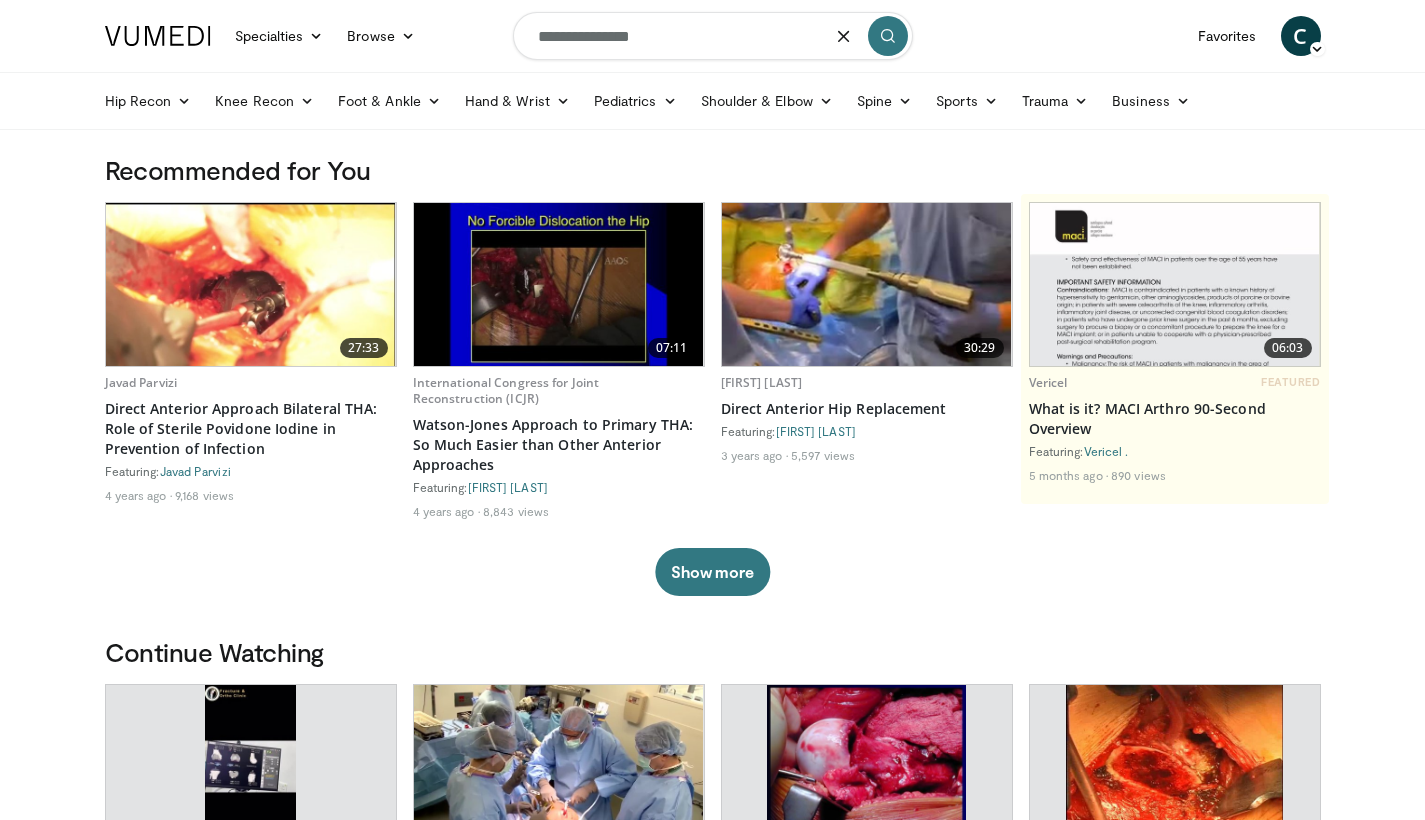 type on "**********" 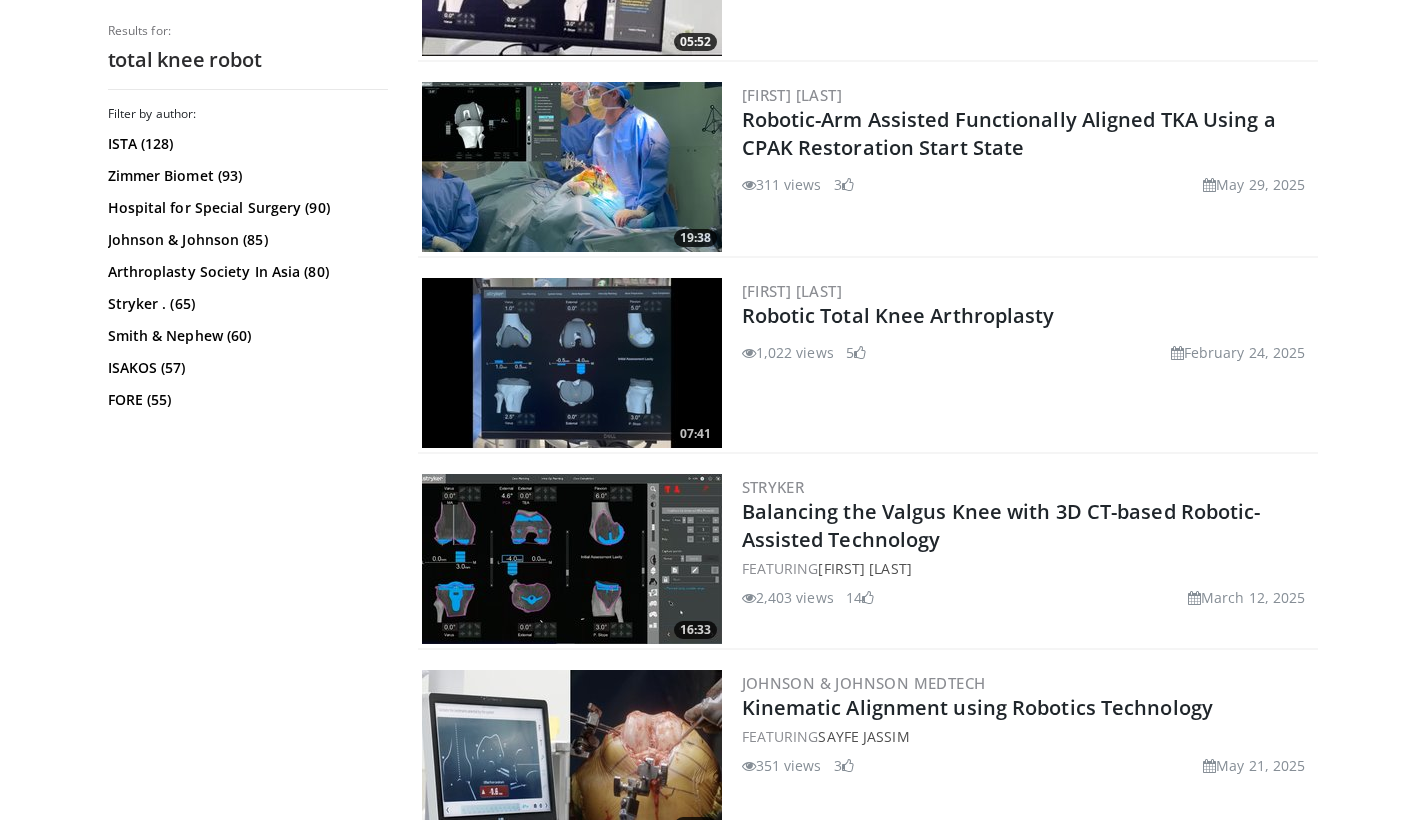 scroll, scrollTop: 2497, scrollLeft: 0, axis: vertical 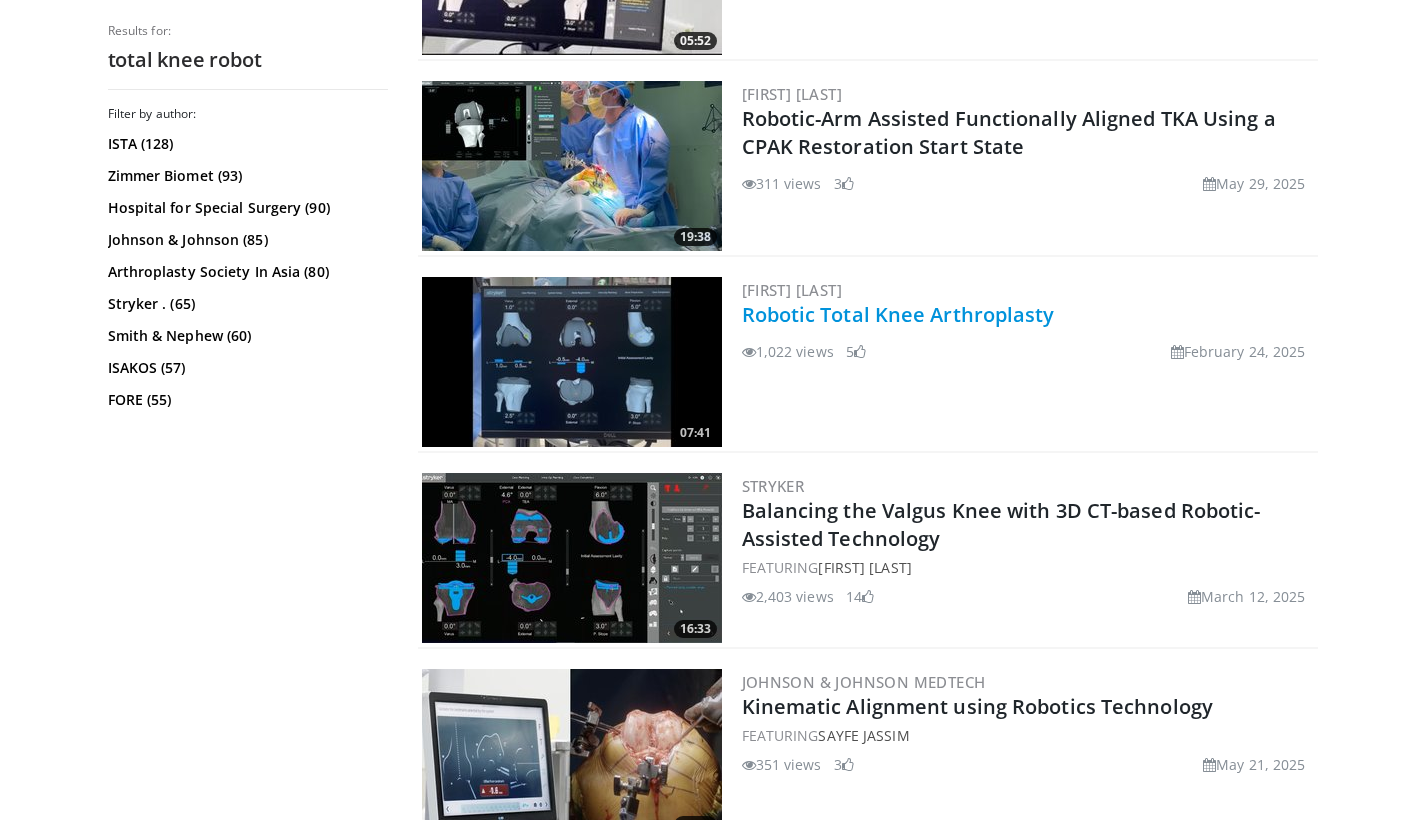 click on "Robotic Total Knee Arthroplasty" at bounding box center (898, 314) 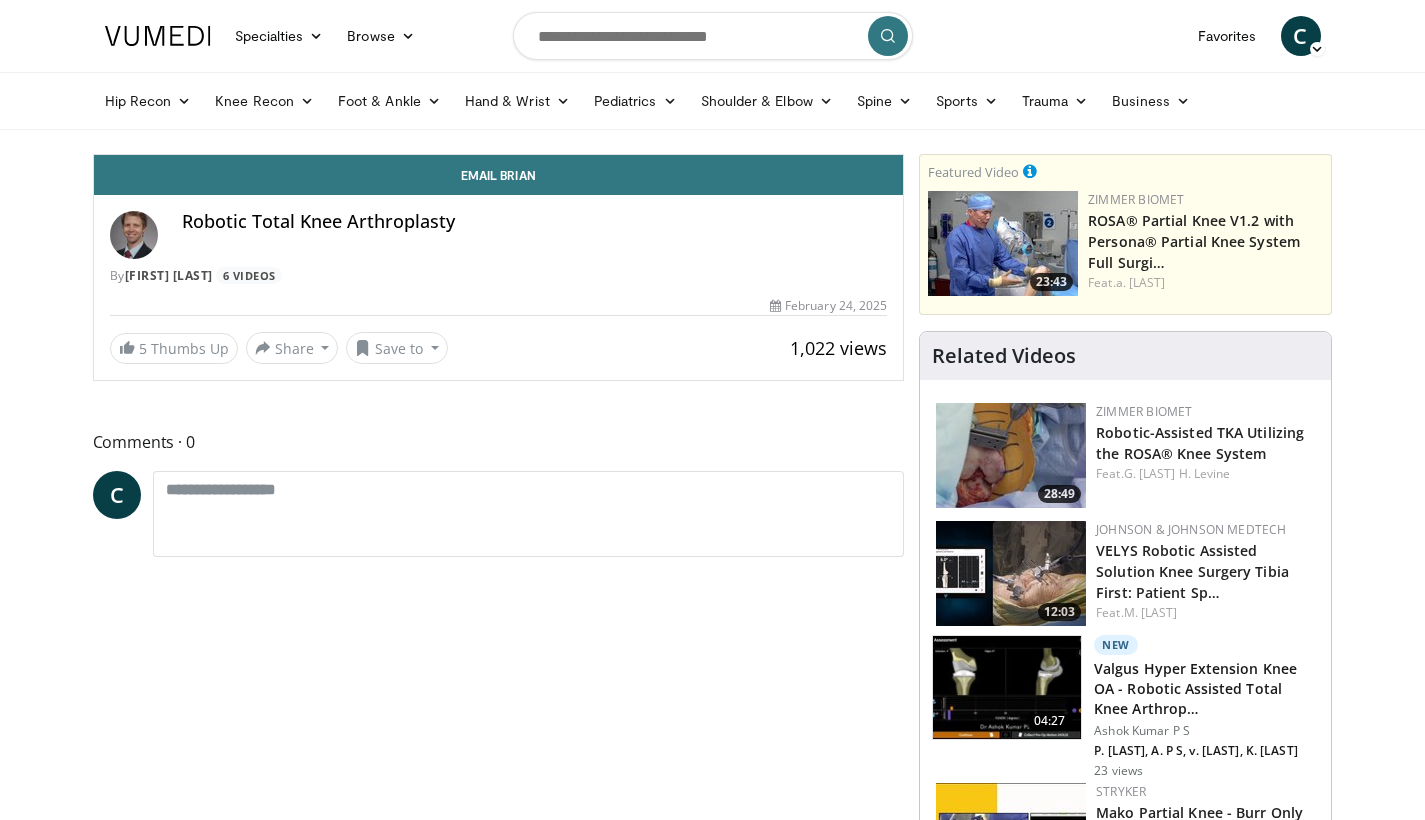 scroll, scrollTop: 0, scrollLeft: 0, axis: both 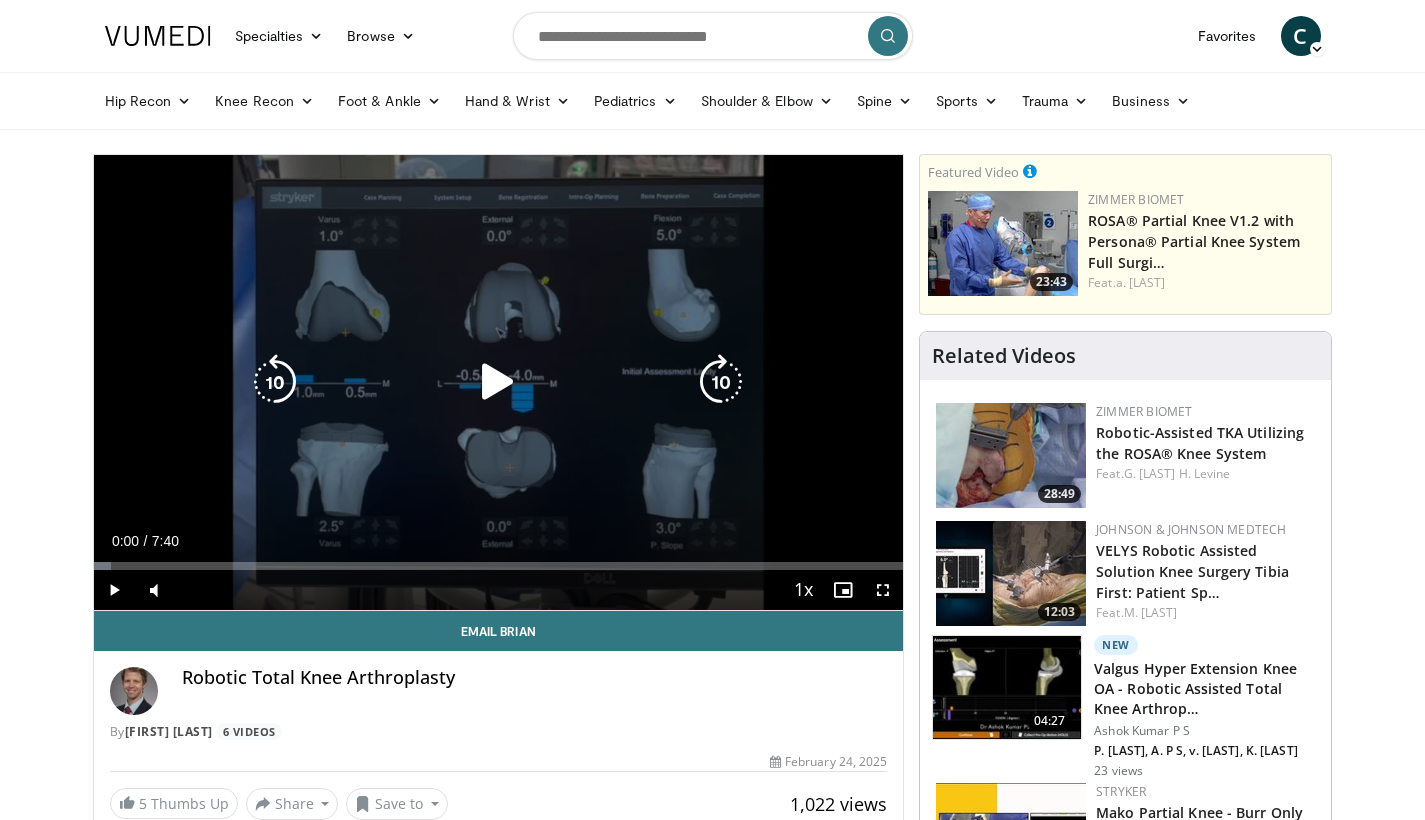 click at bounding box center [498, 382] 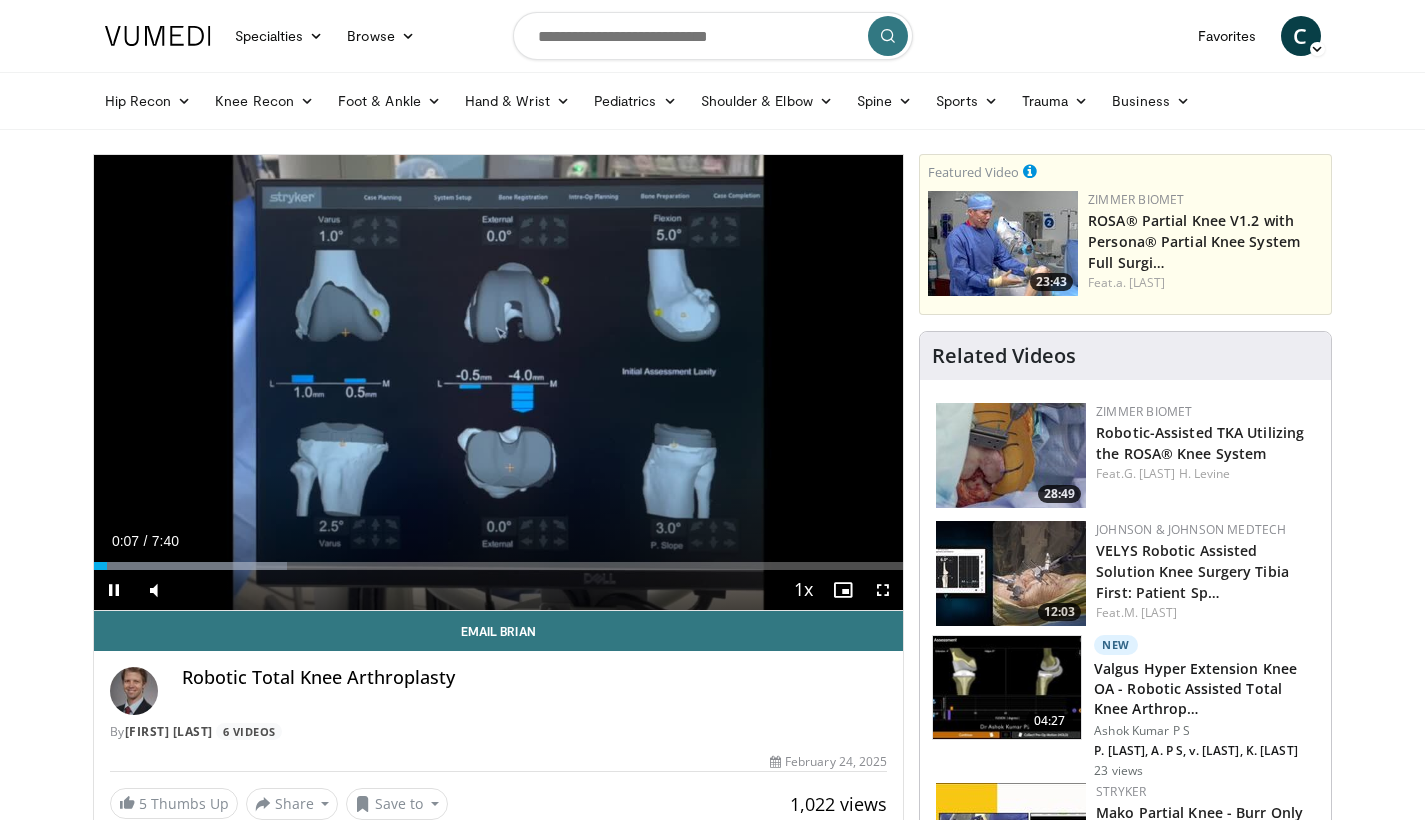click at bounding box center [883, 590] 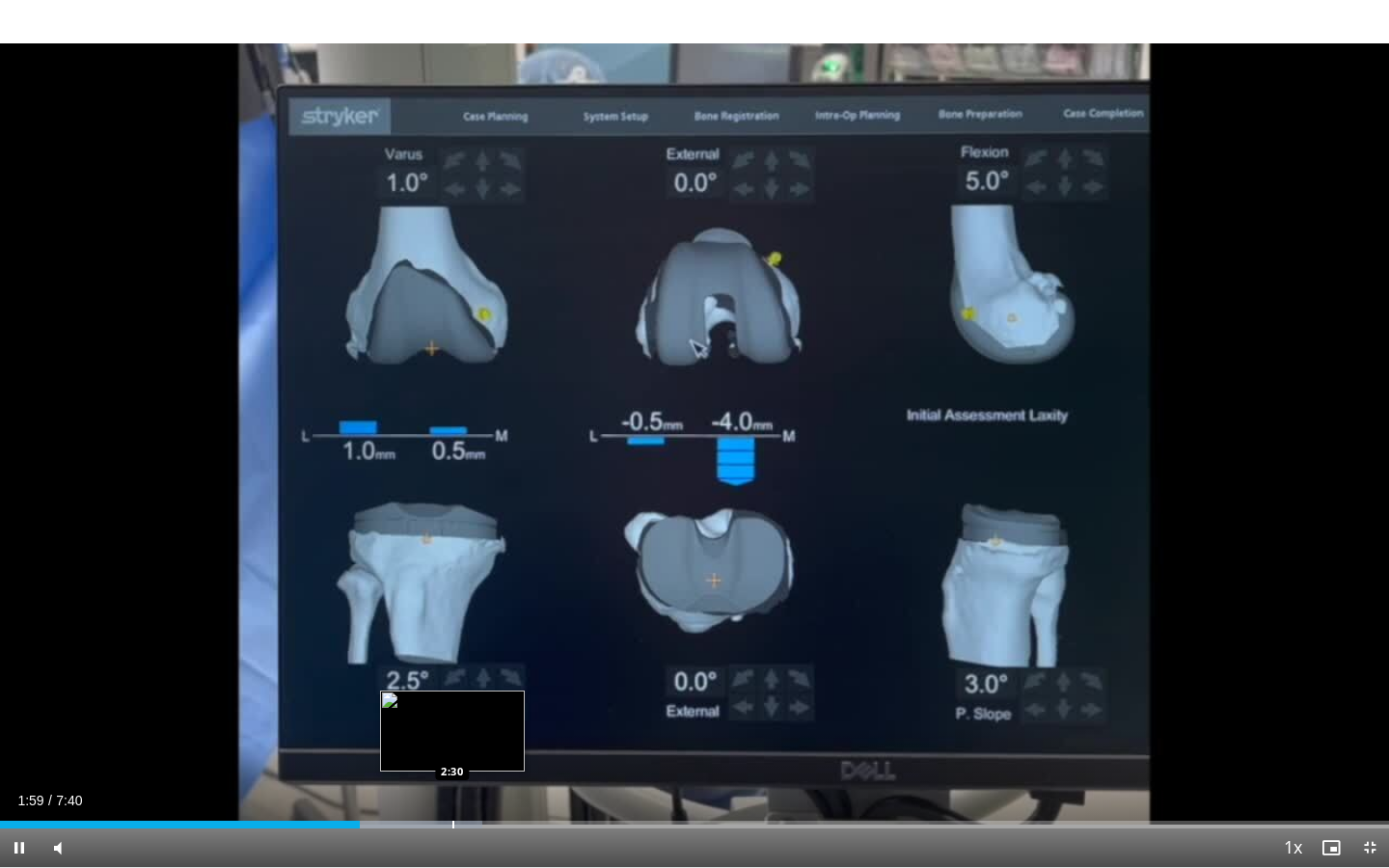 click at bounding box center (453, 825) 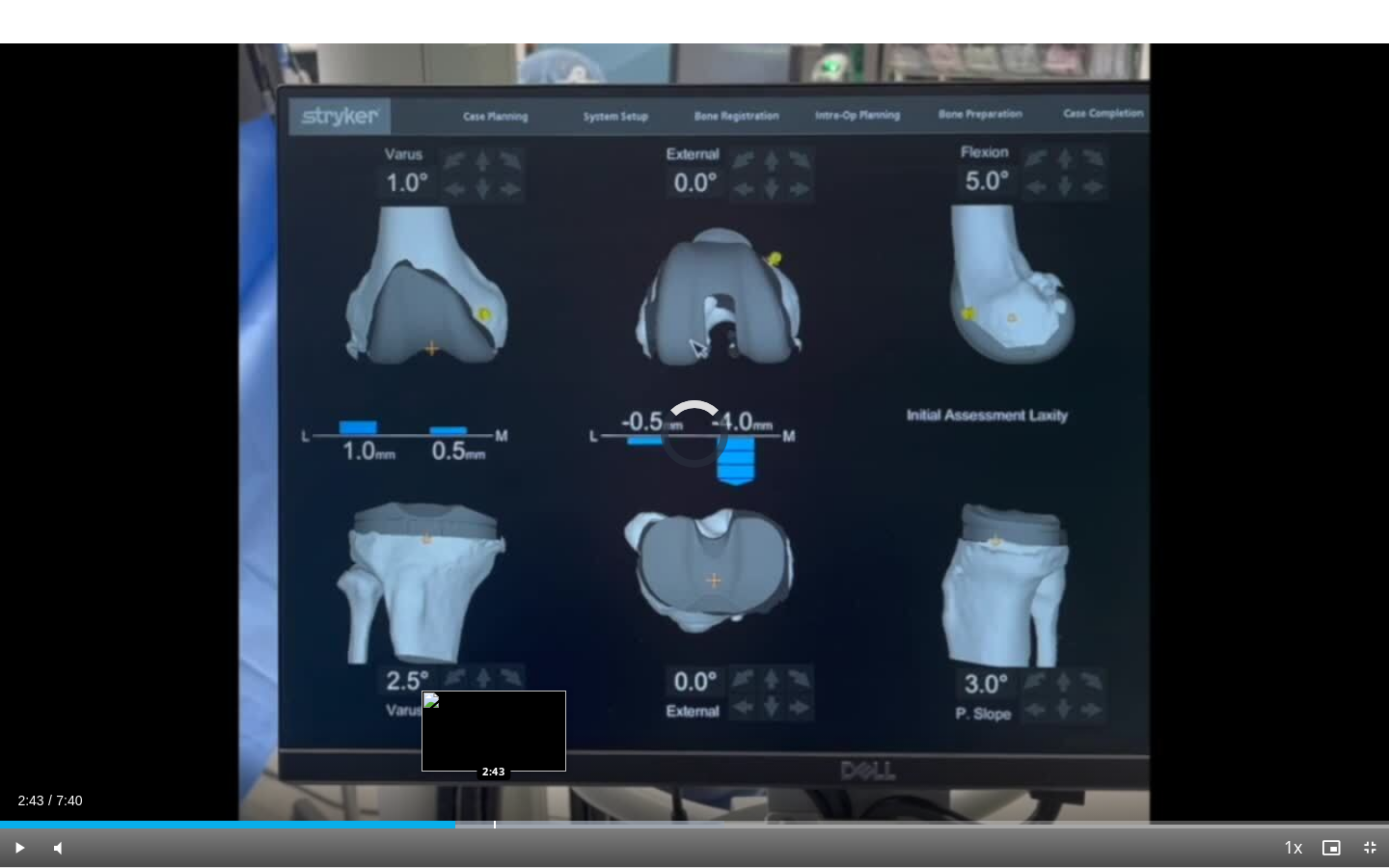 click on "Loaded :  52.13% 2:43 2:43" at bounding box center [694, 819] 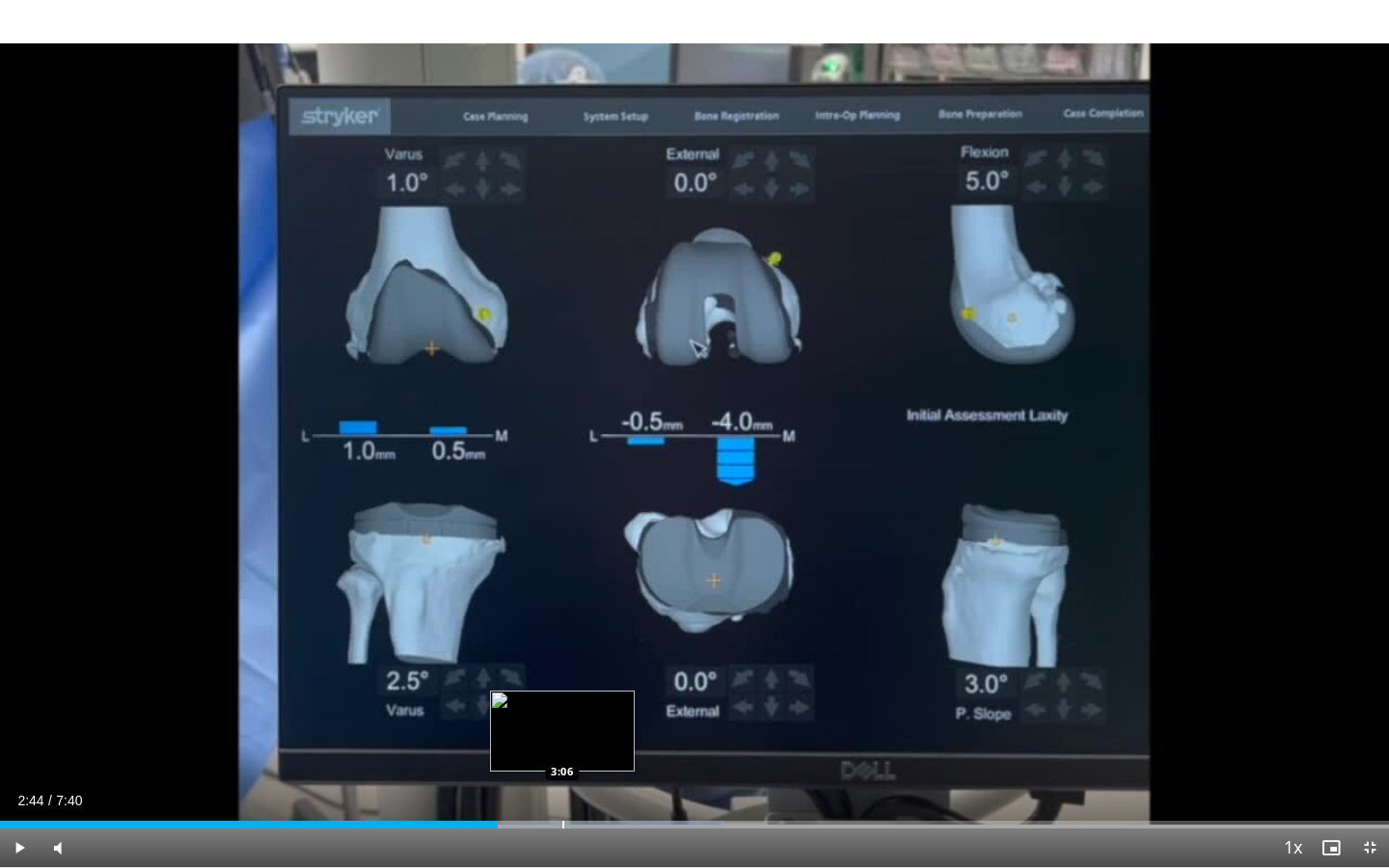 click at bounding box center (563, 825) 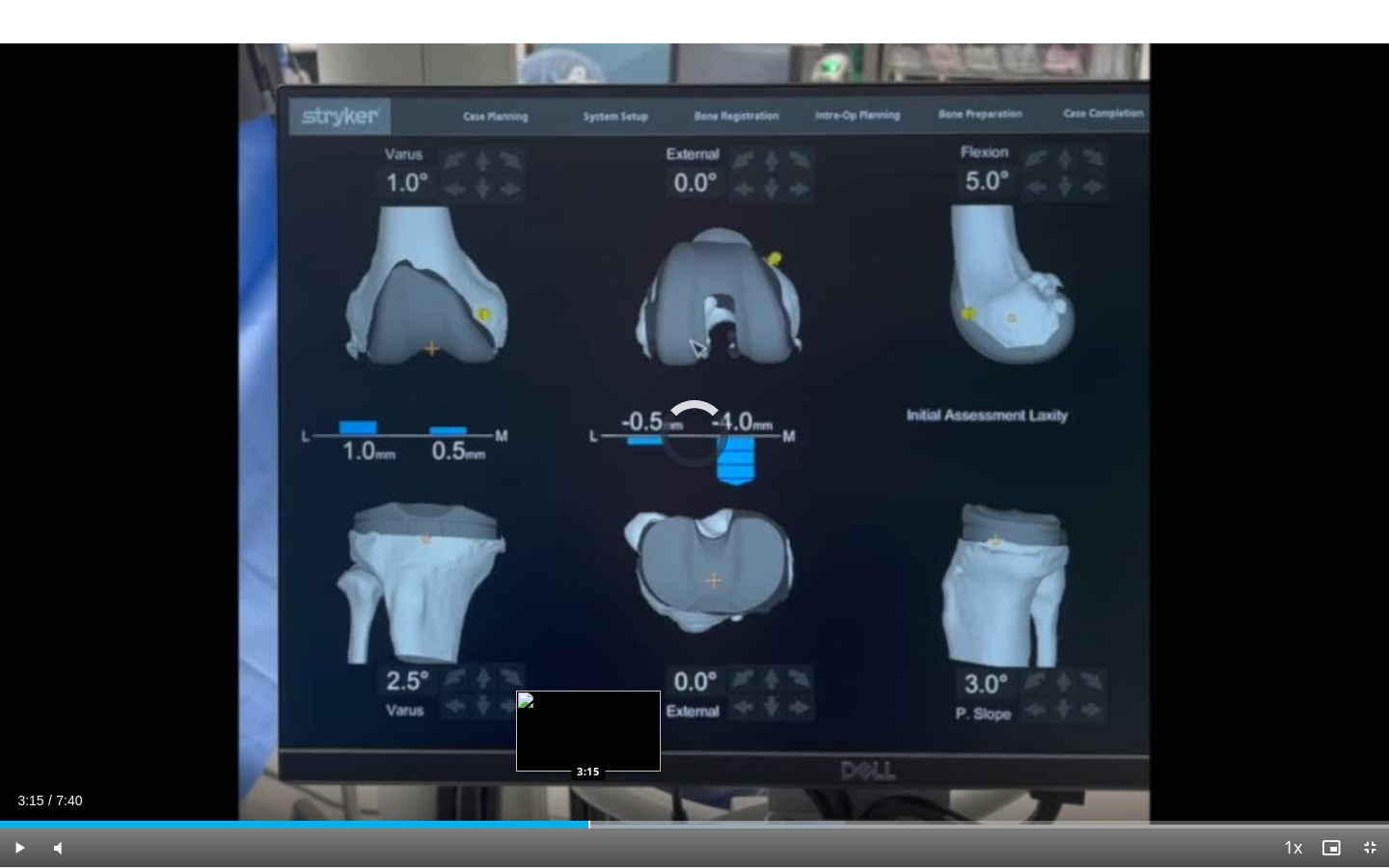 click at bounding box center [589, 825] 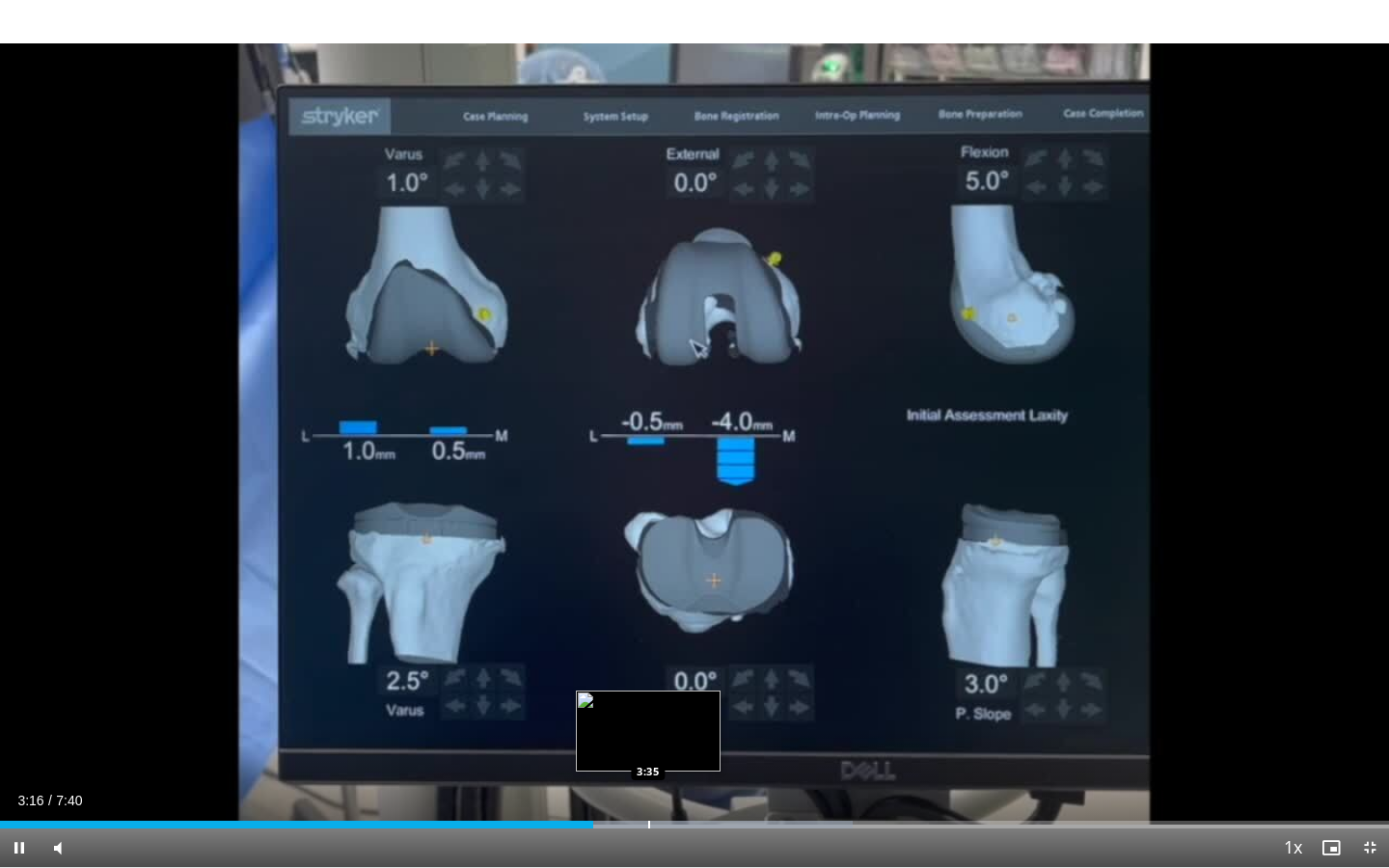 click at bounding box center (649, 825) 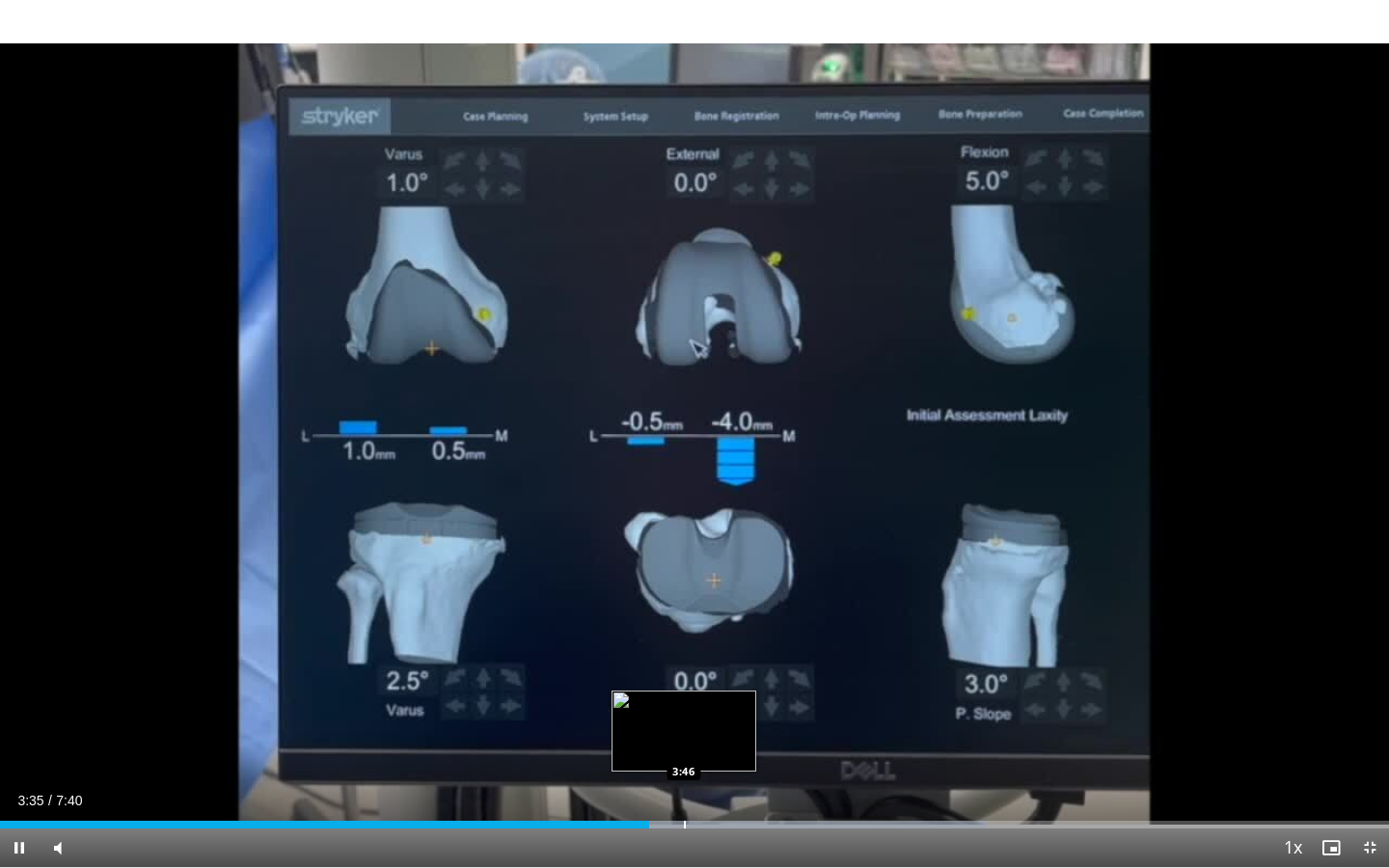 click on "Loaded :  71.01% 3:35 3:46" at bounding box center (694, 819) 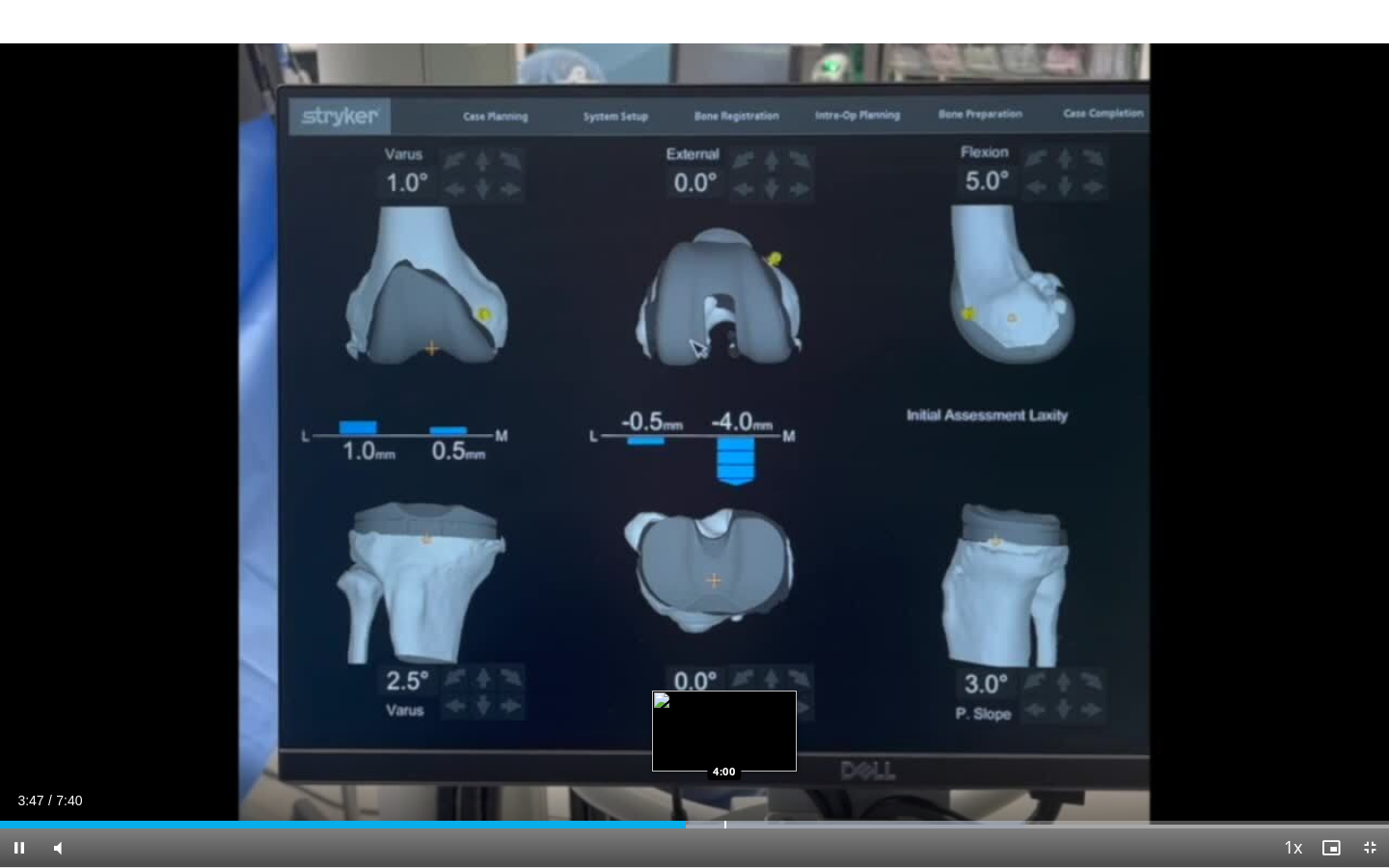 click at bounding box center [725, 825] 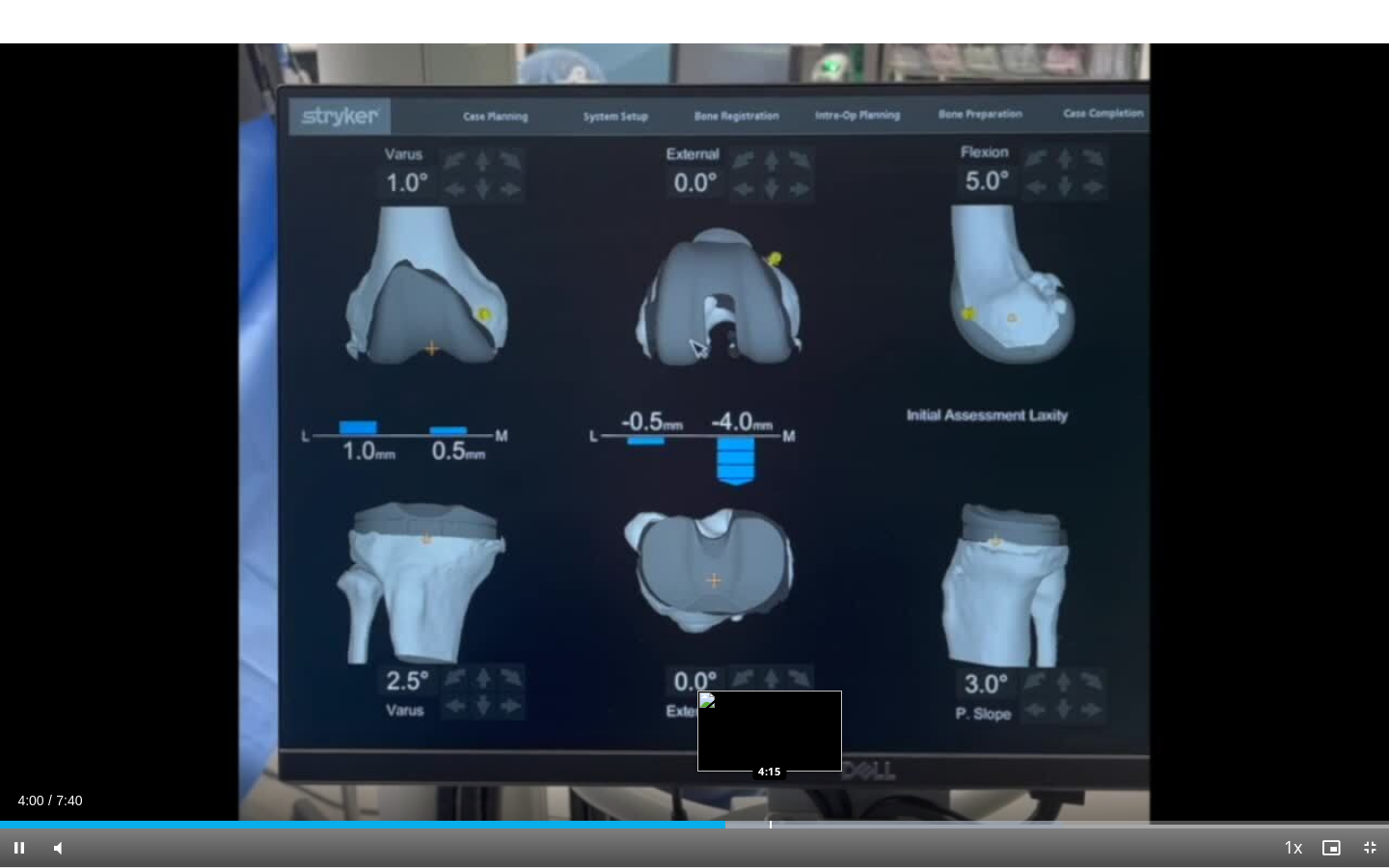 click at bounding box center [771, 825] 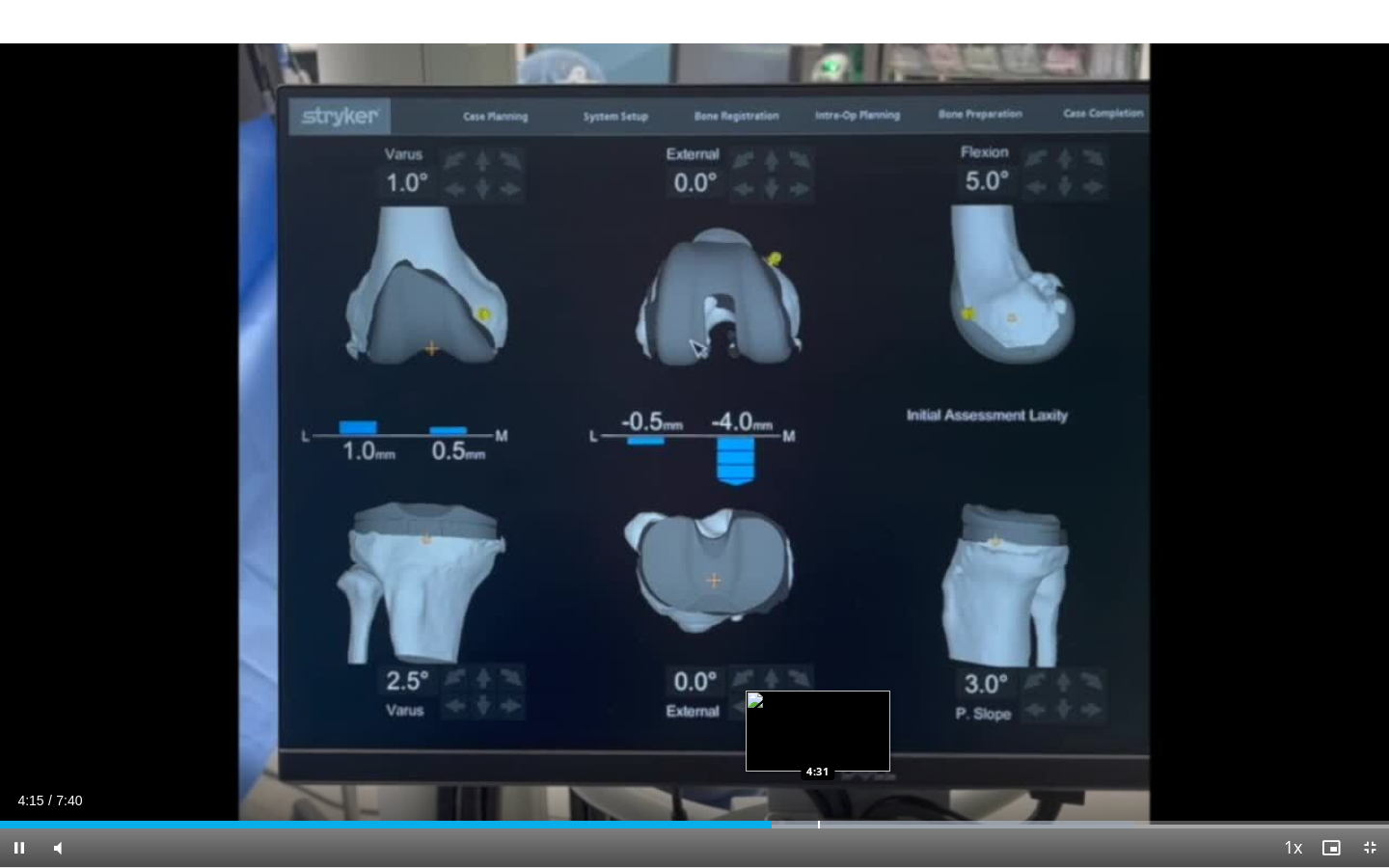 click at bounding box center [819, 825] 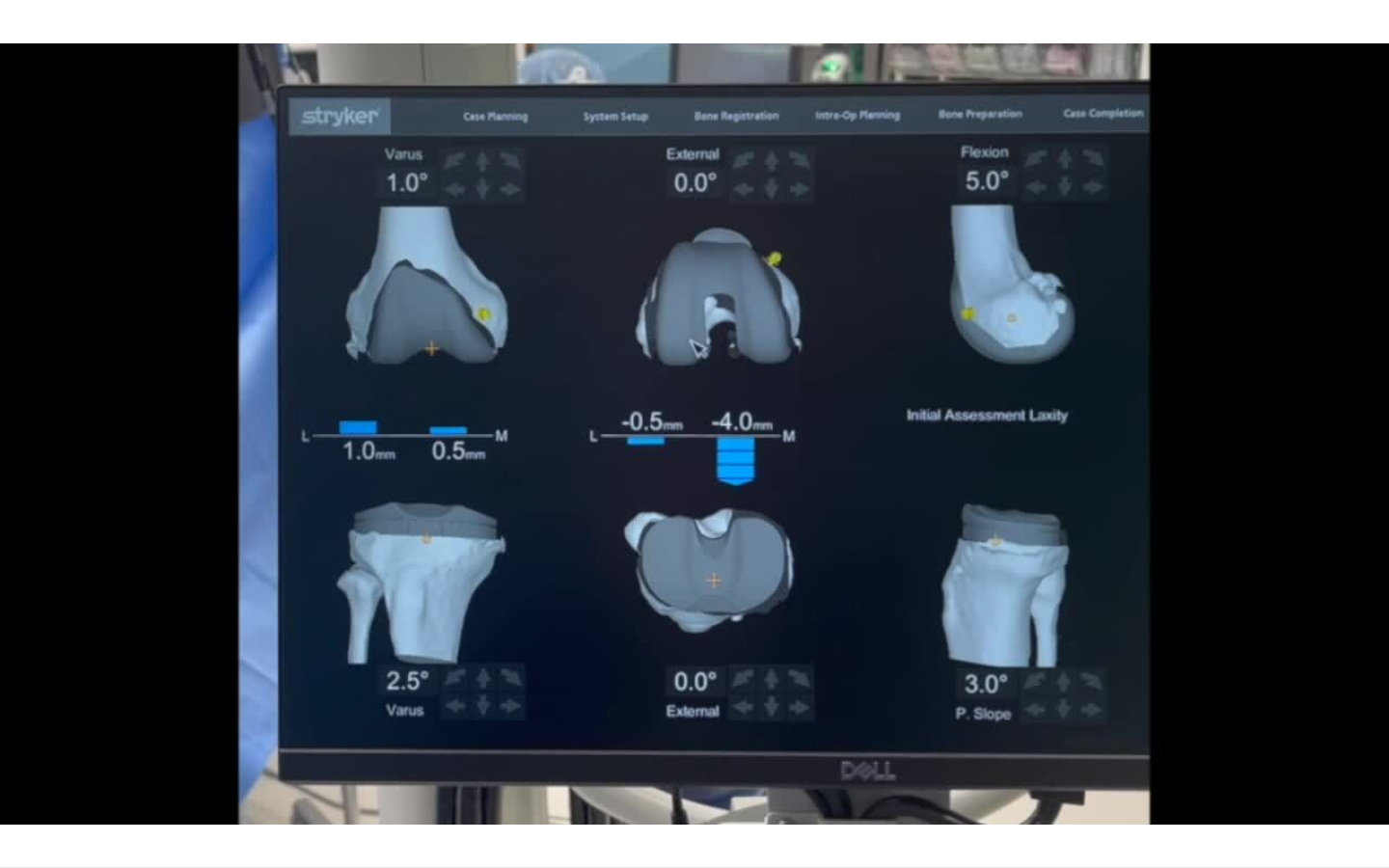 click on "**********" at bounding box center [694, 434] 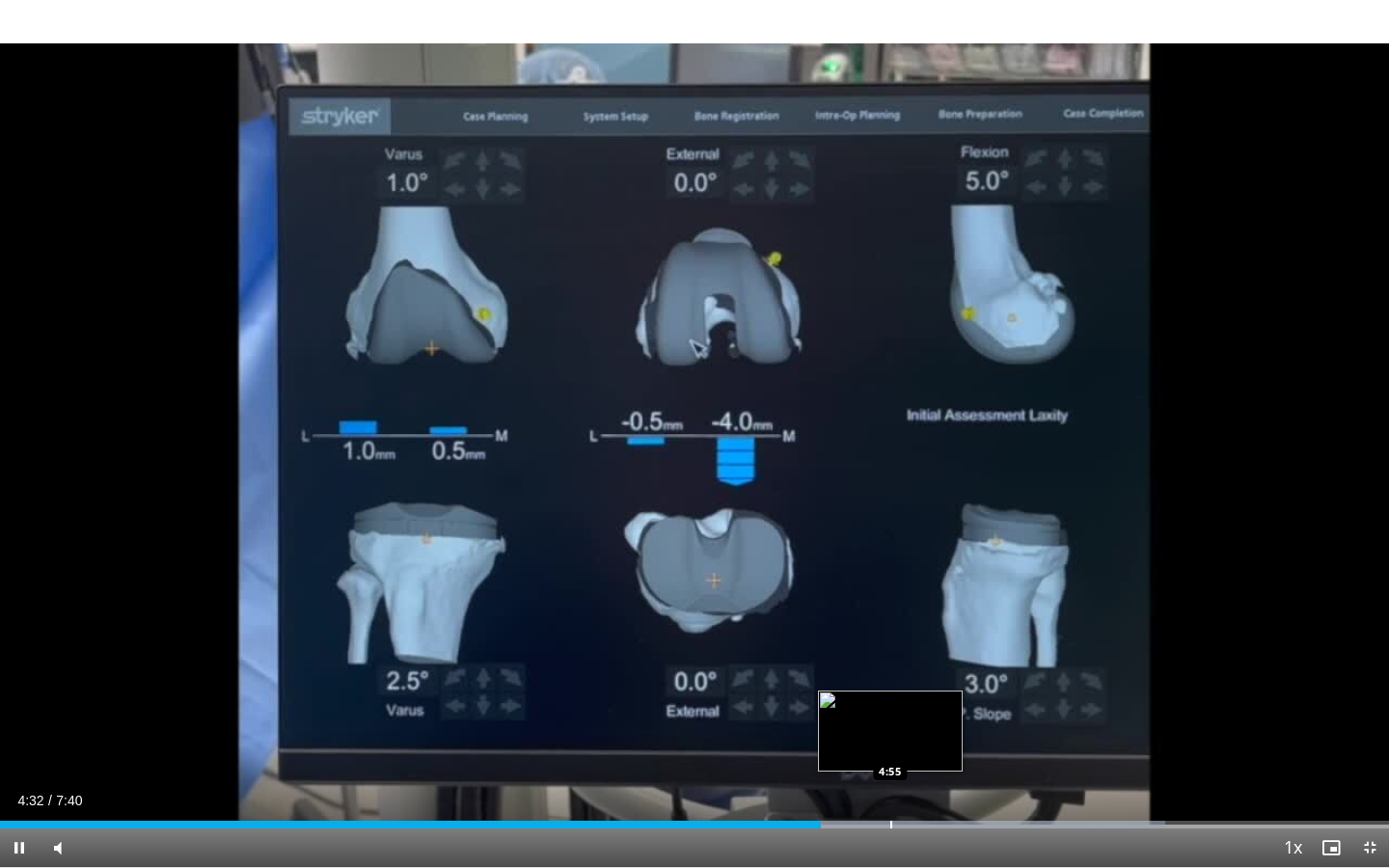 click at bounding box center [891, 825] 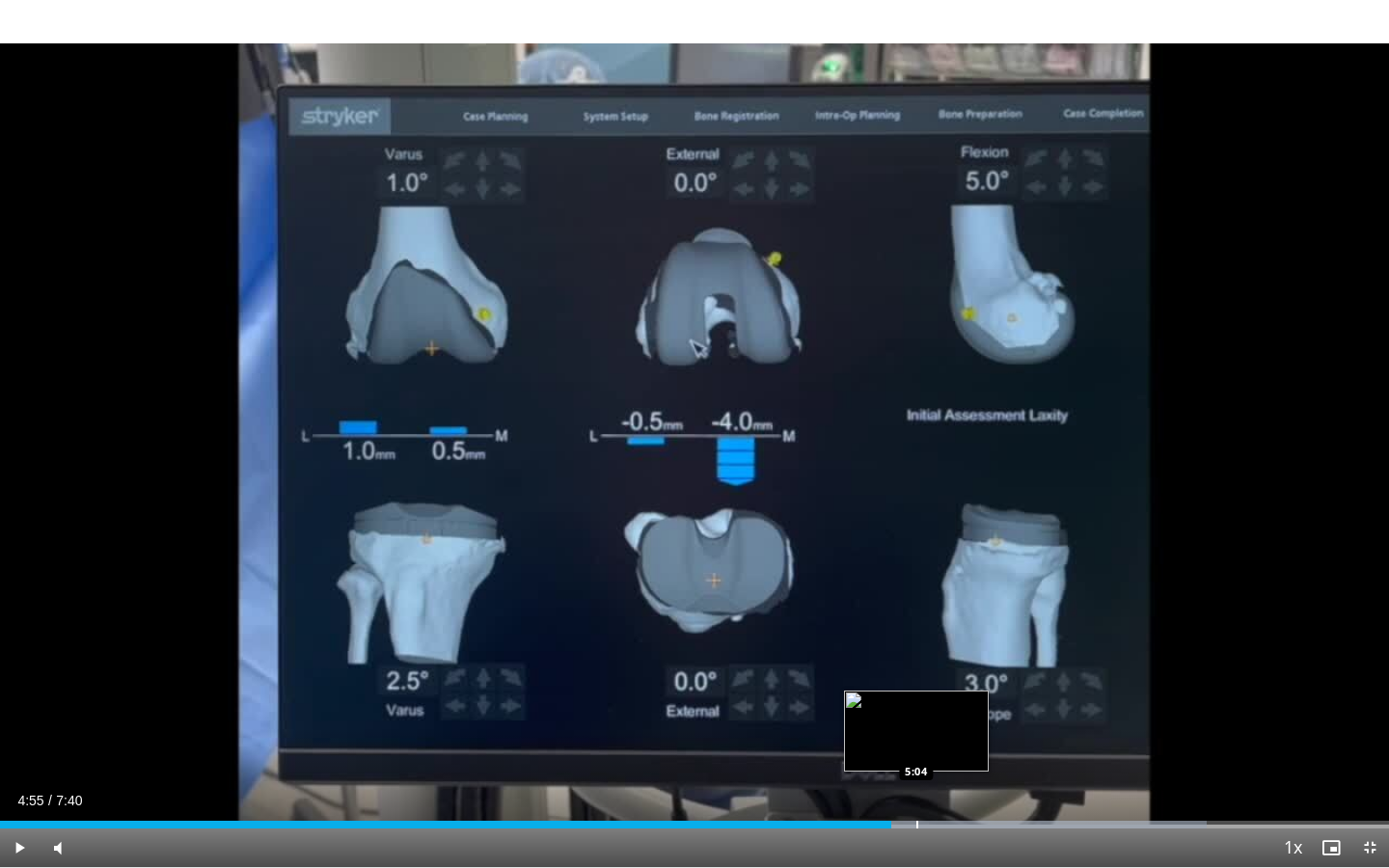 click at bounding box center (917, 825) 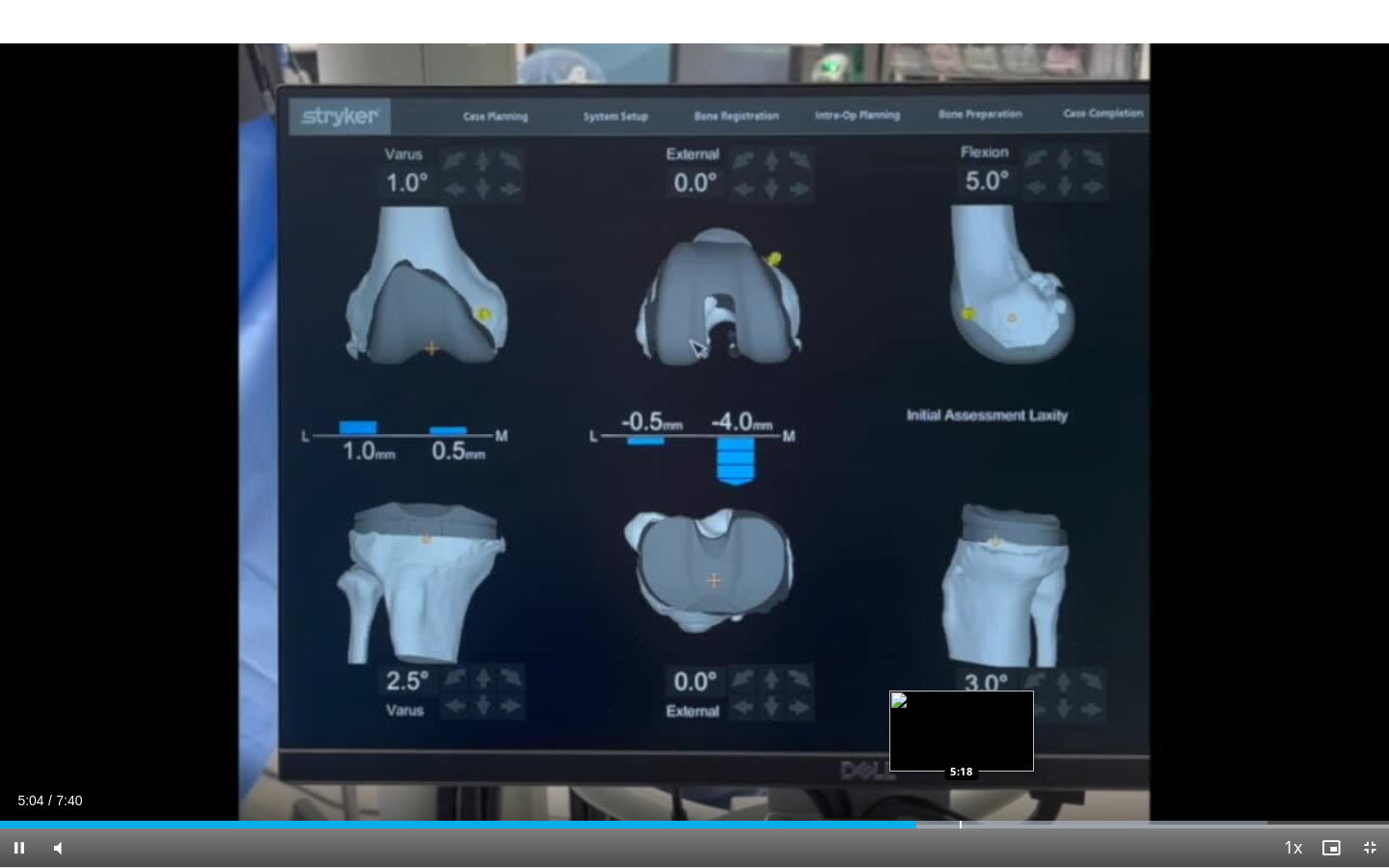 click at bounding box center [961, 825] 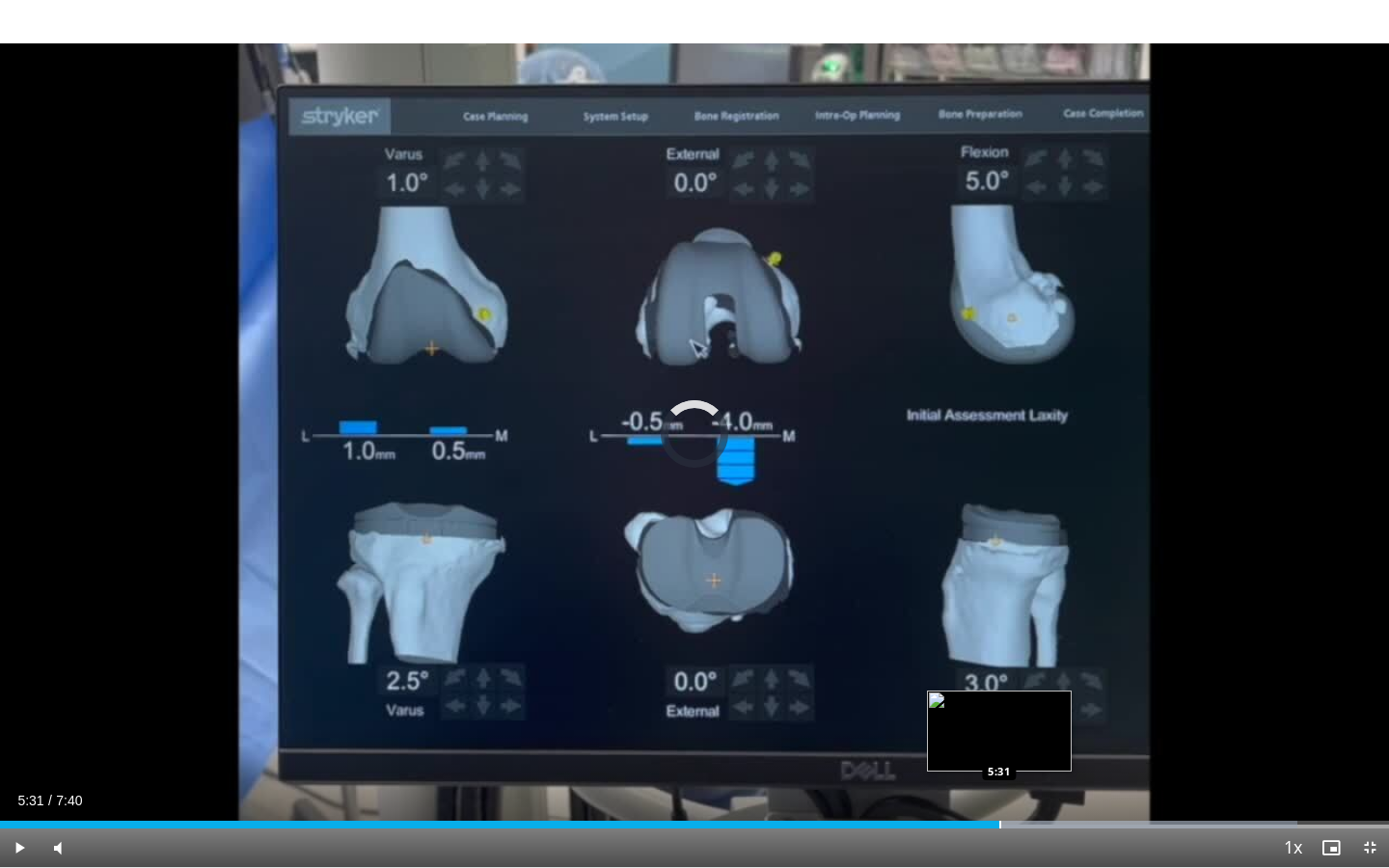 click on "Loaded :  93.40% 5:19 5:31" at bounding box center [694, 819] 